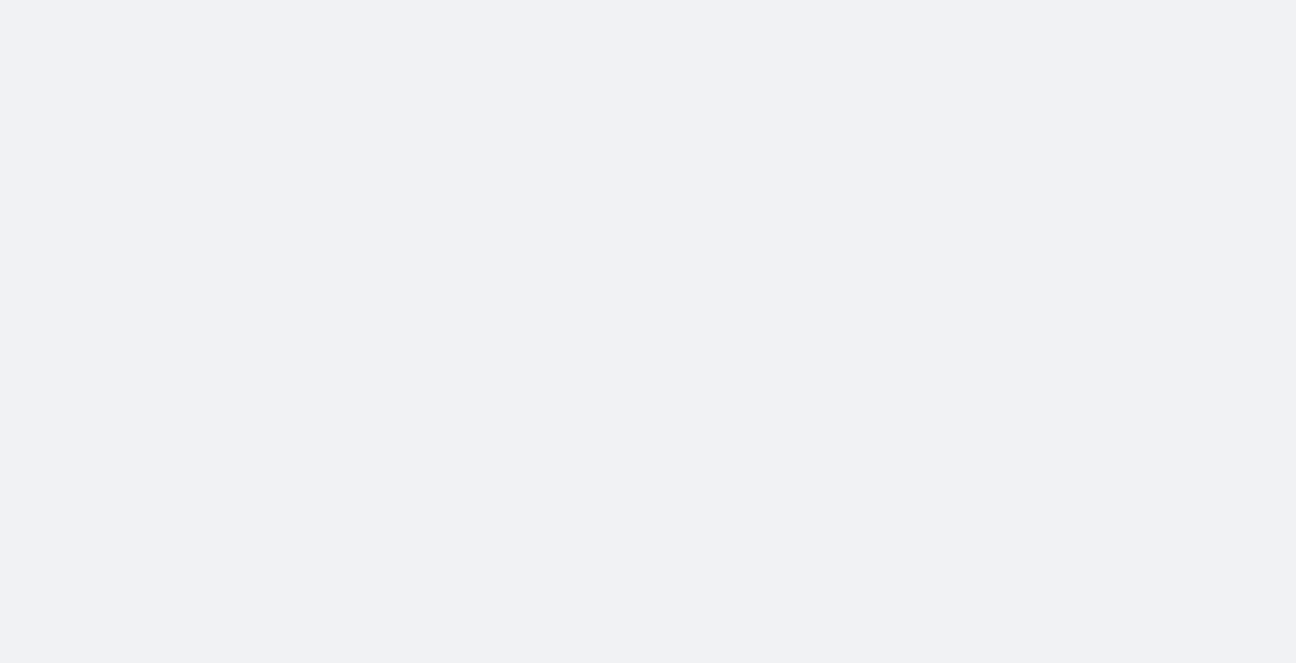 scroll, scrollTop: 0, scrollLeft: 0, axis: both 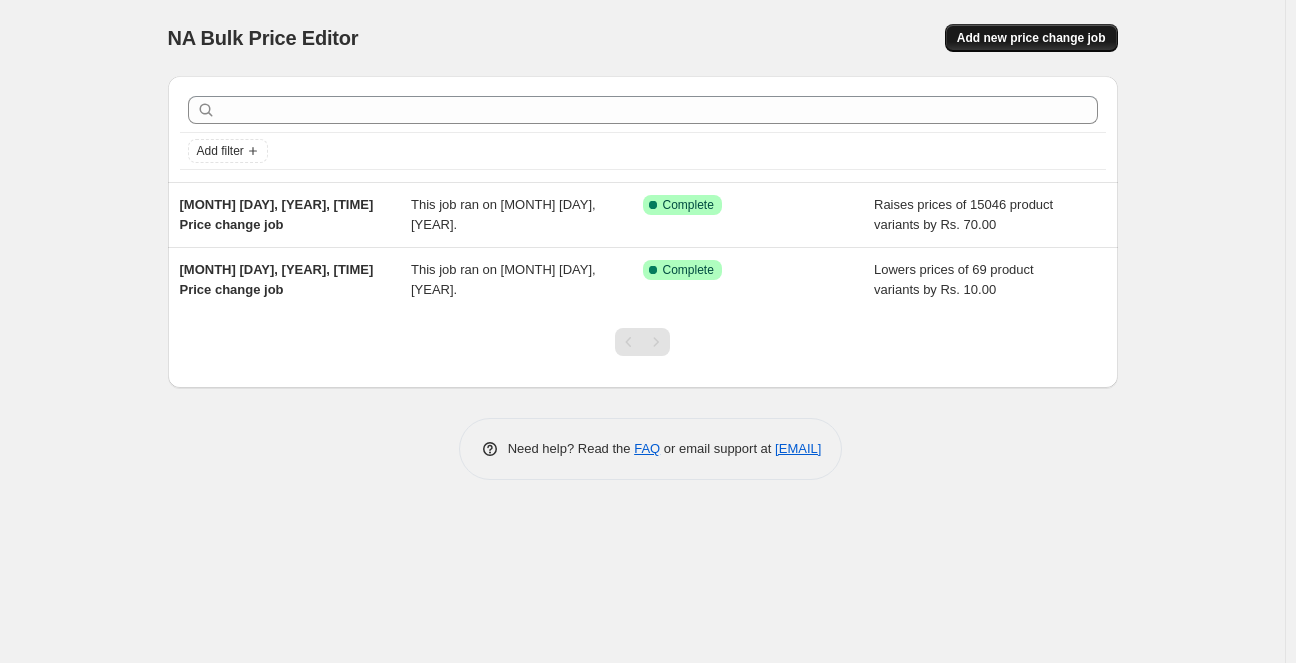 click on "Add new price change job" at bounding box center (1031, 38) 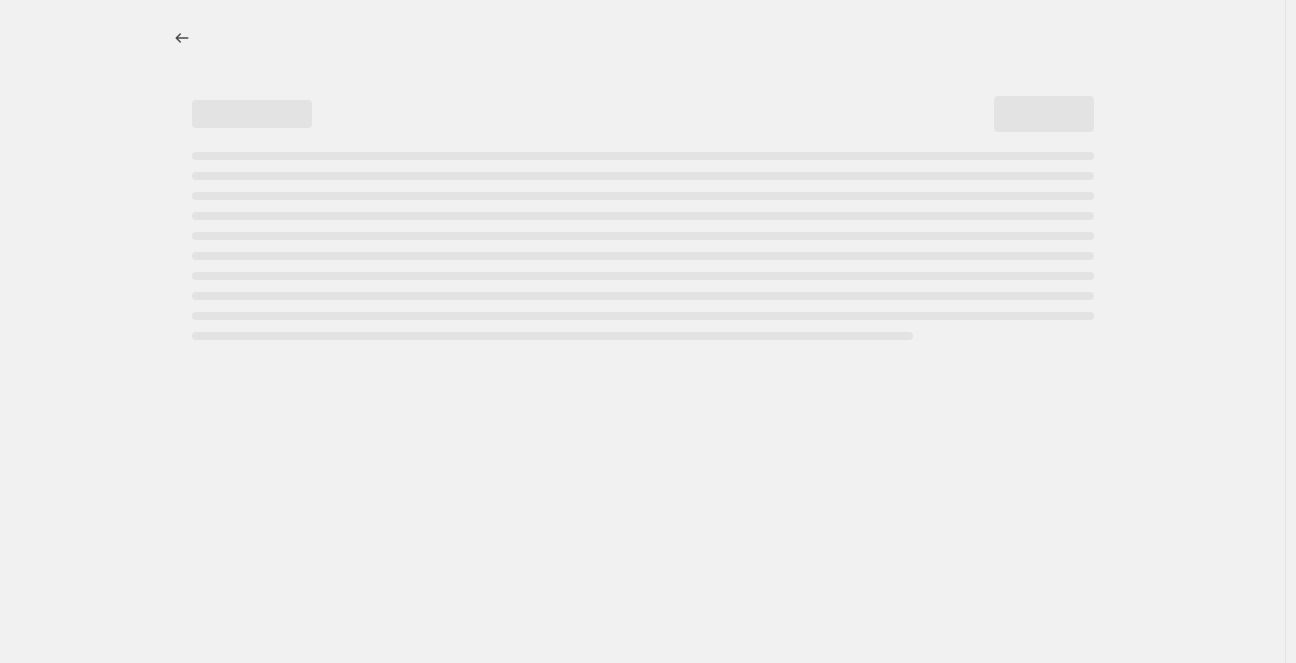 select on "percentage" 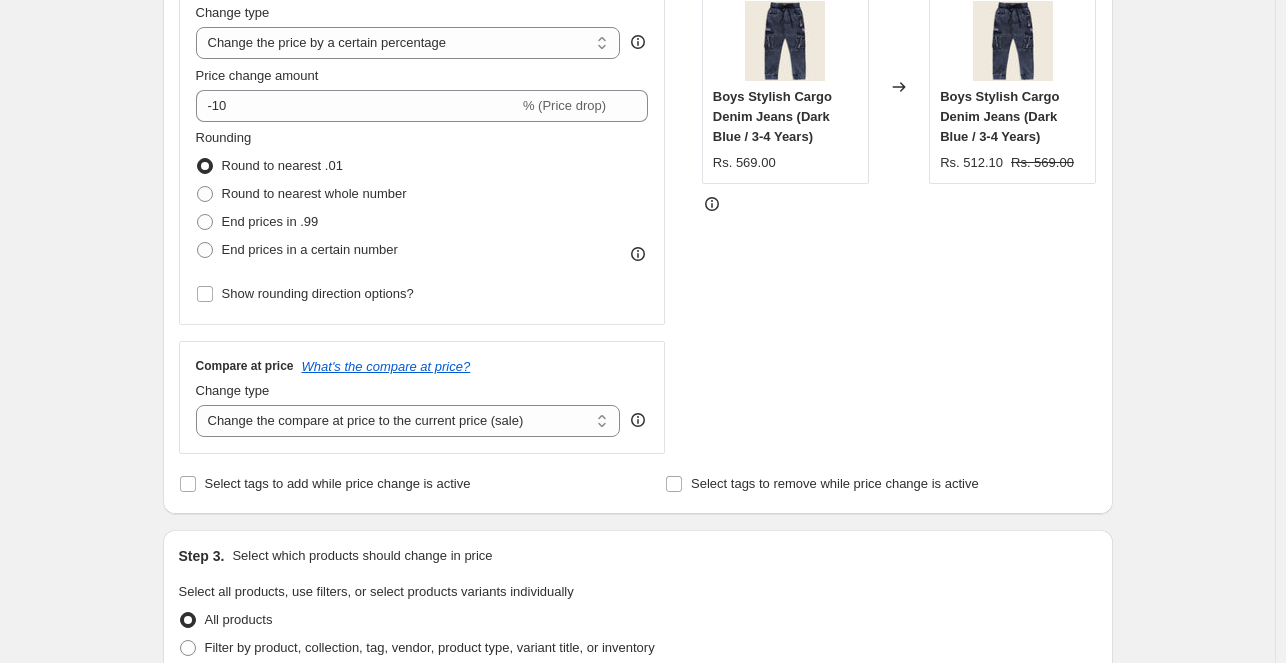 scroll, scrollTop: 431, scrollLeft: 0, axis: vertical 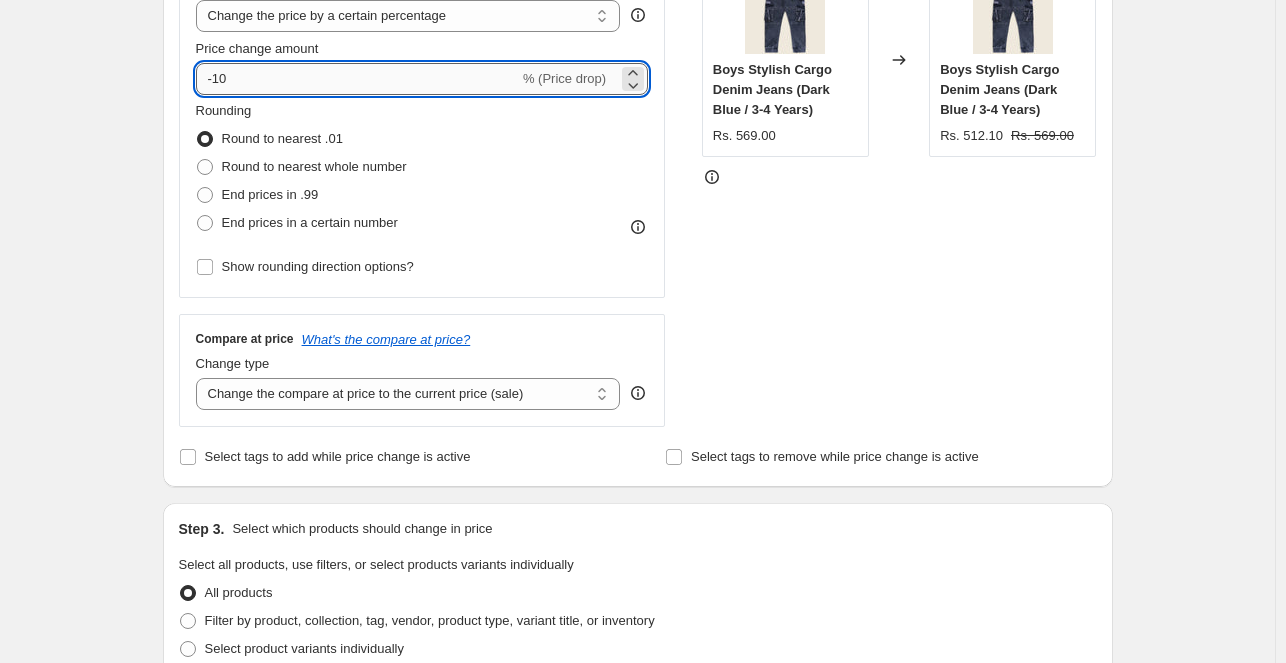 click on "-10" at bounding box center (357, 79) 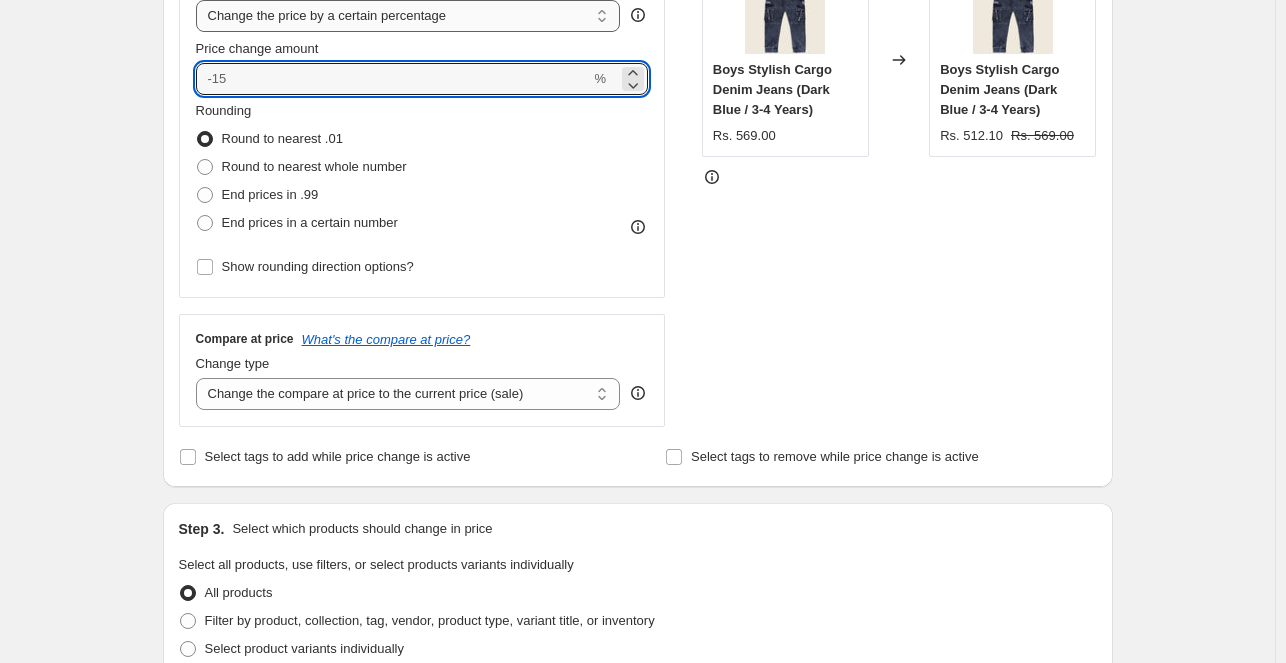 type on "0" 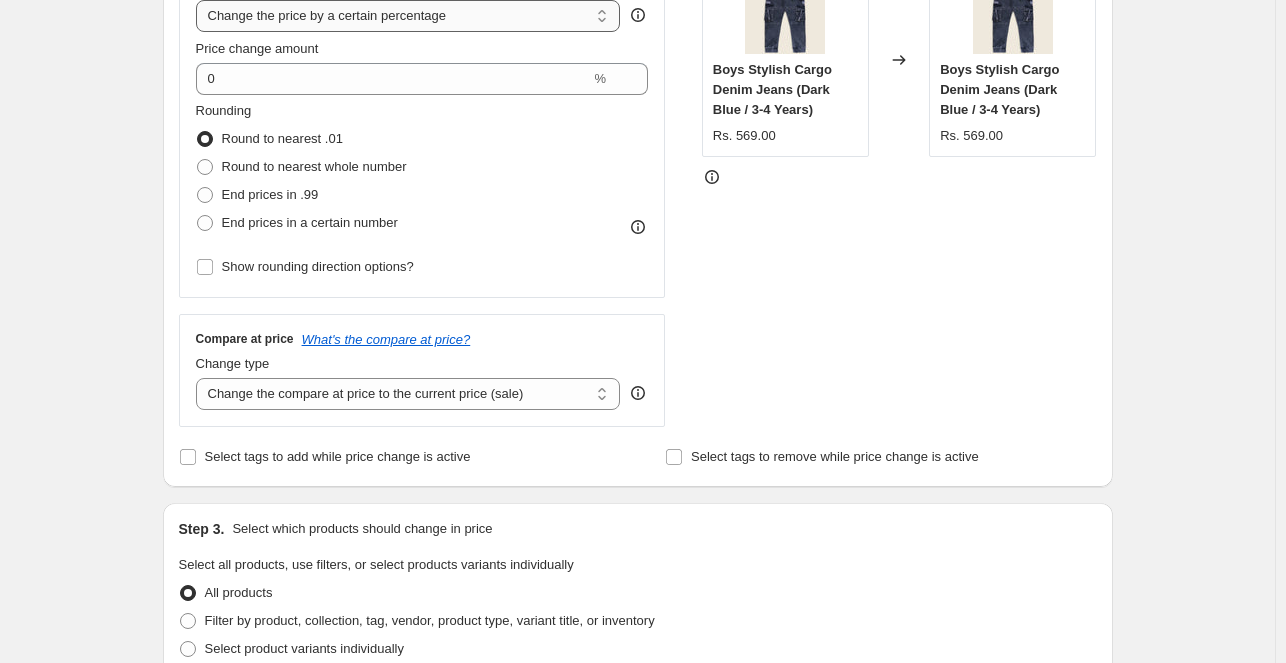 click on "Change the price to a certain amount Change the price by a certain amount Change the price by a certain percentage Change the price to the current compare at price (price before sale) Change the price by a certain amount relative to the compare at price Change the price by a certain percentage relative to the compare at price Don't change the price Change the price by a certain percentage relative to the cost per item Change price to certain cost margin" at bounding box center [408, 16] 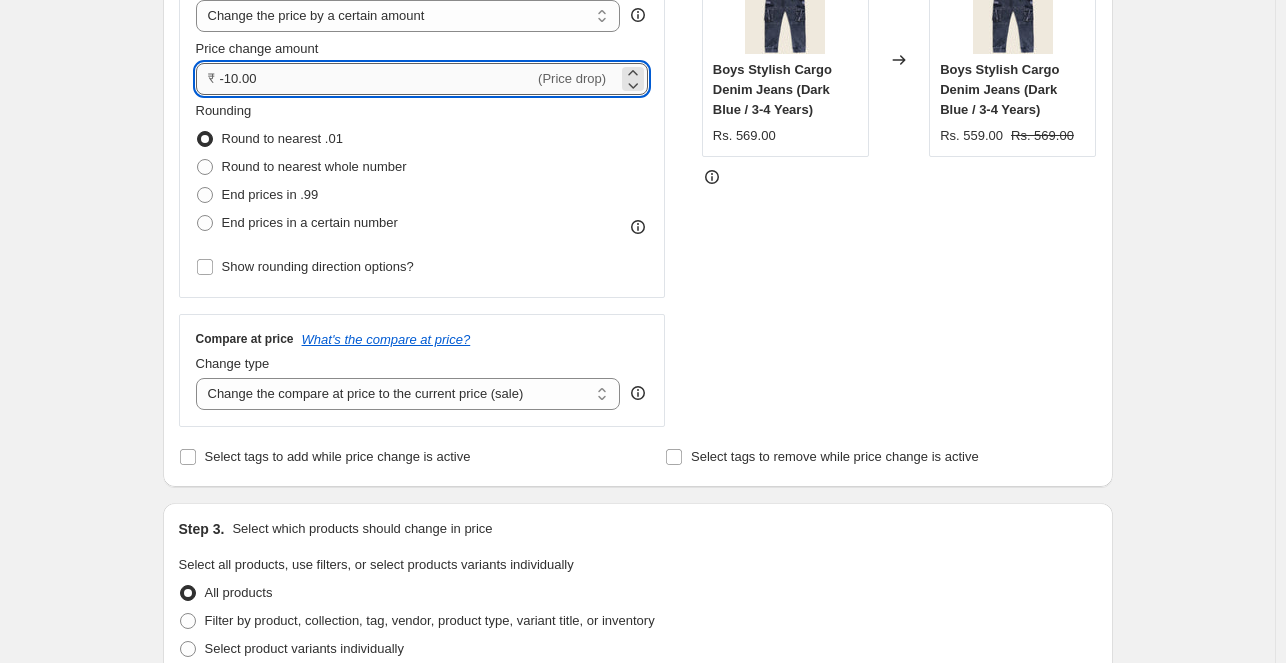 click on "-10.00" at bounding box center (377, 79) 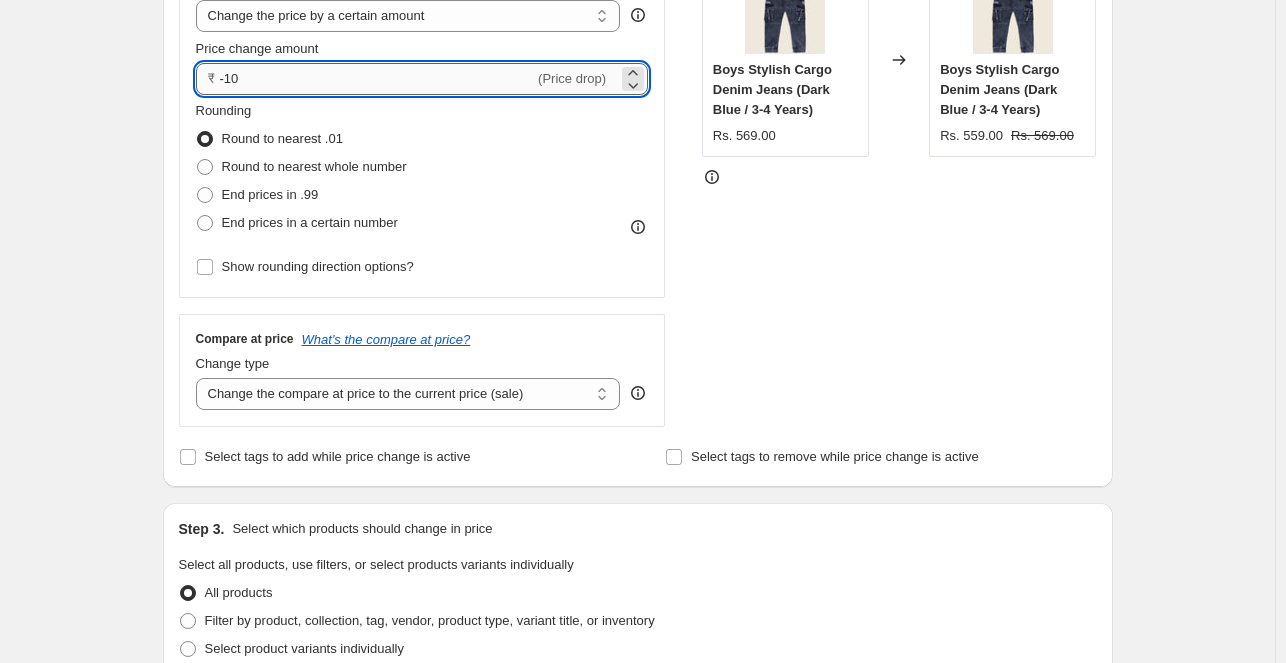 type on "-1" 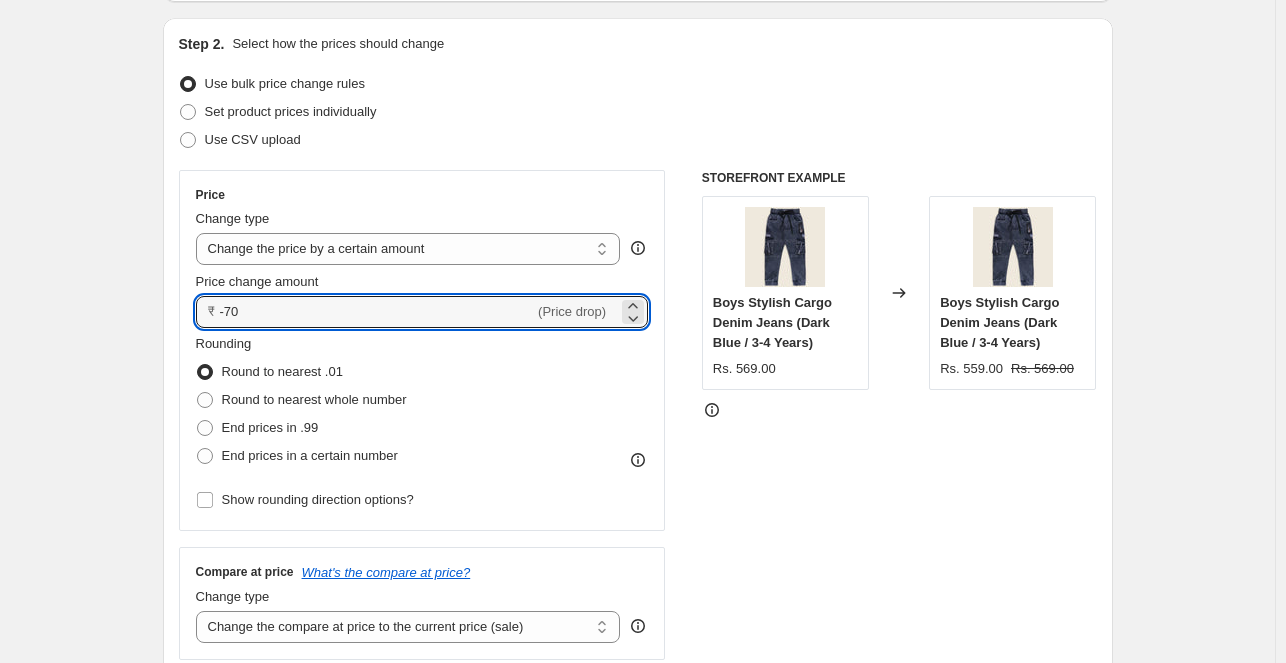 scroll, scrollTop: 200, scrollLeft: 0, axis: vertical 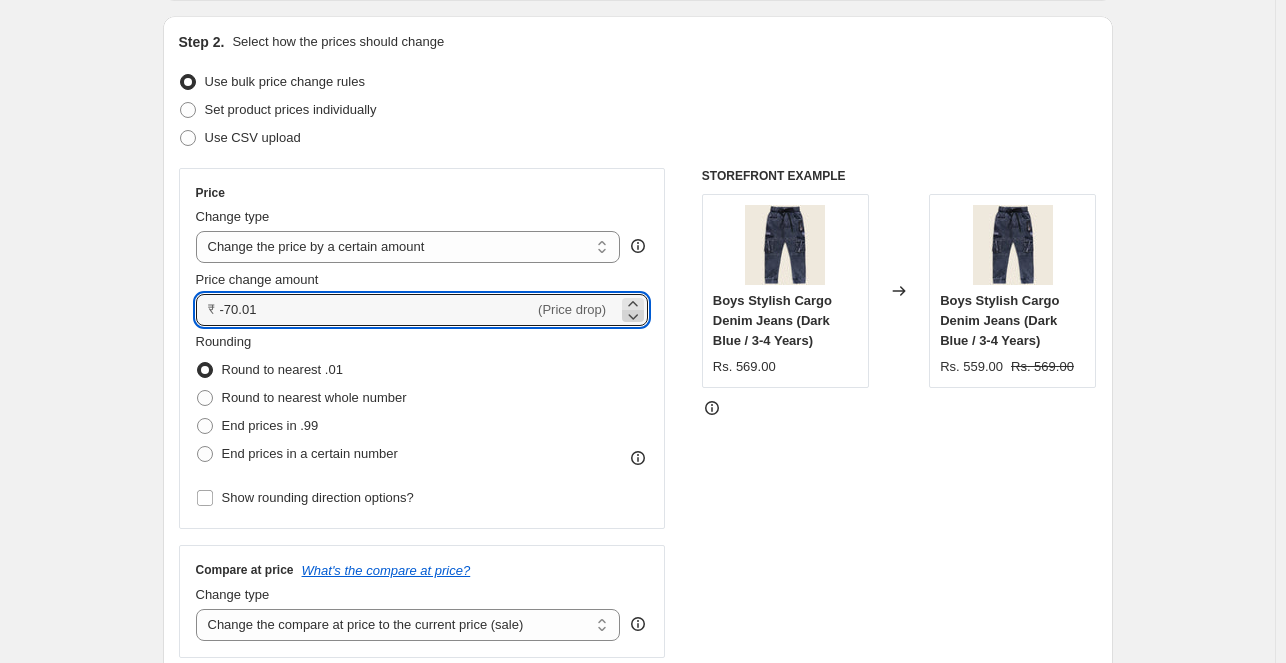 click 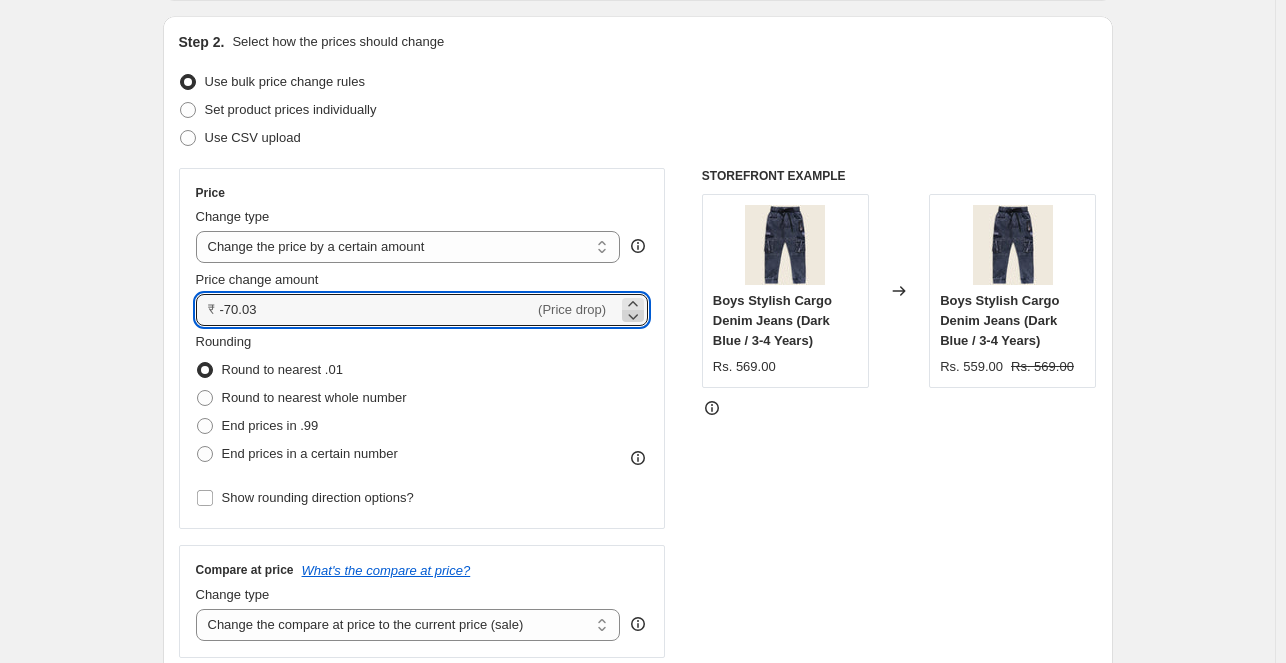 click 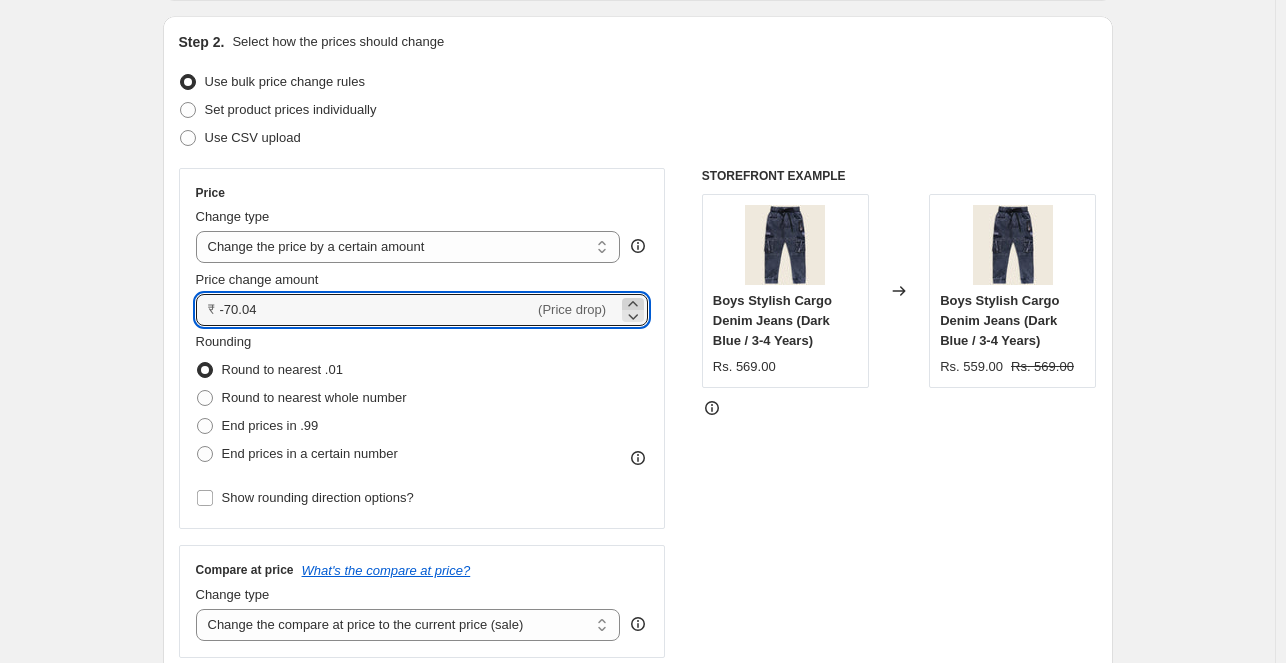 click 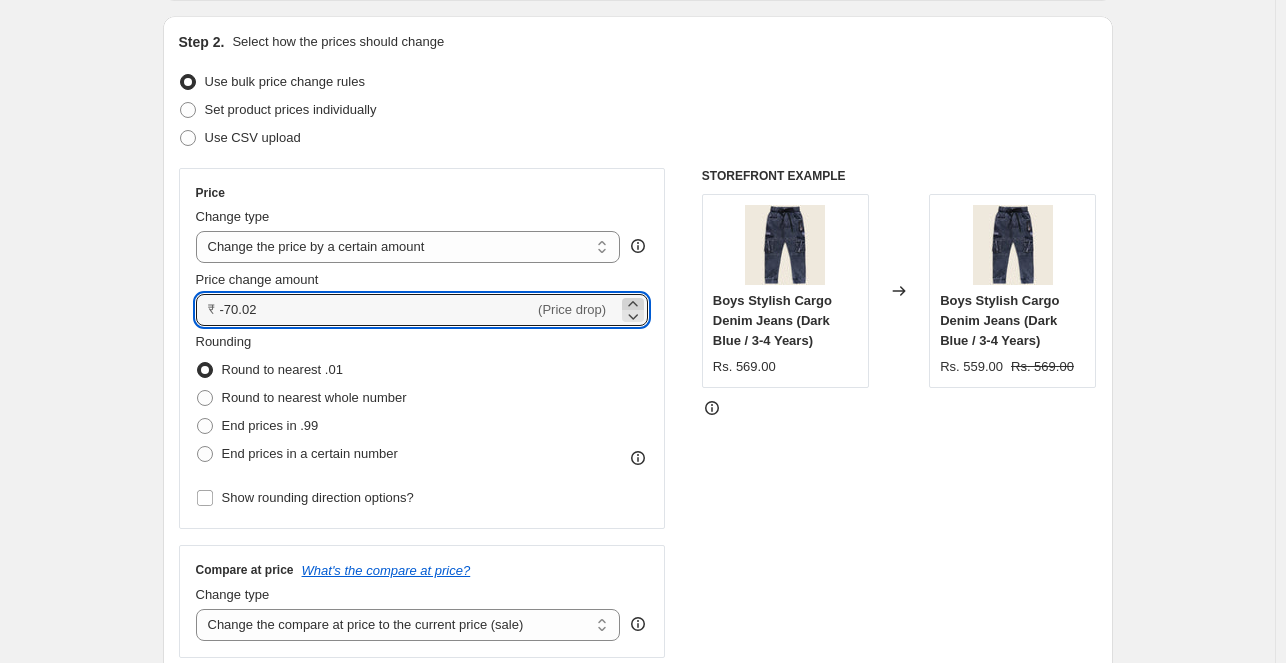 click 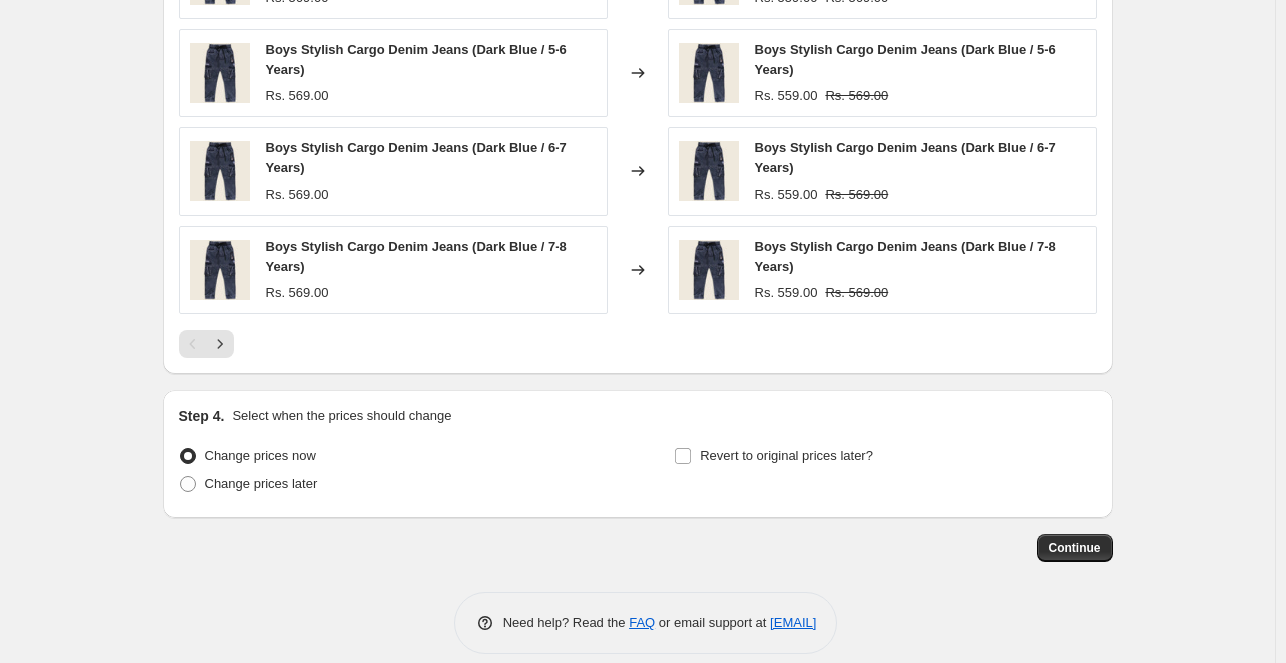 scroll, scrollTop: 1366, scrollLeft: 0, axis: vertical 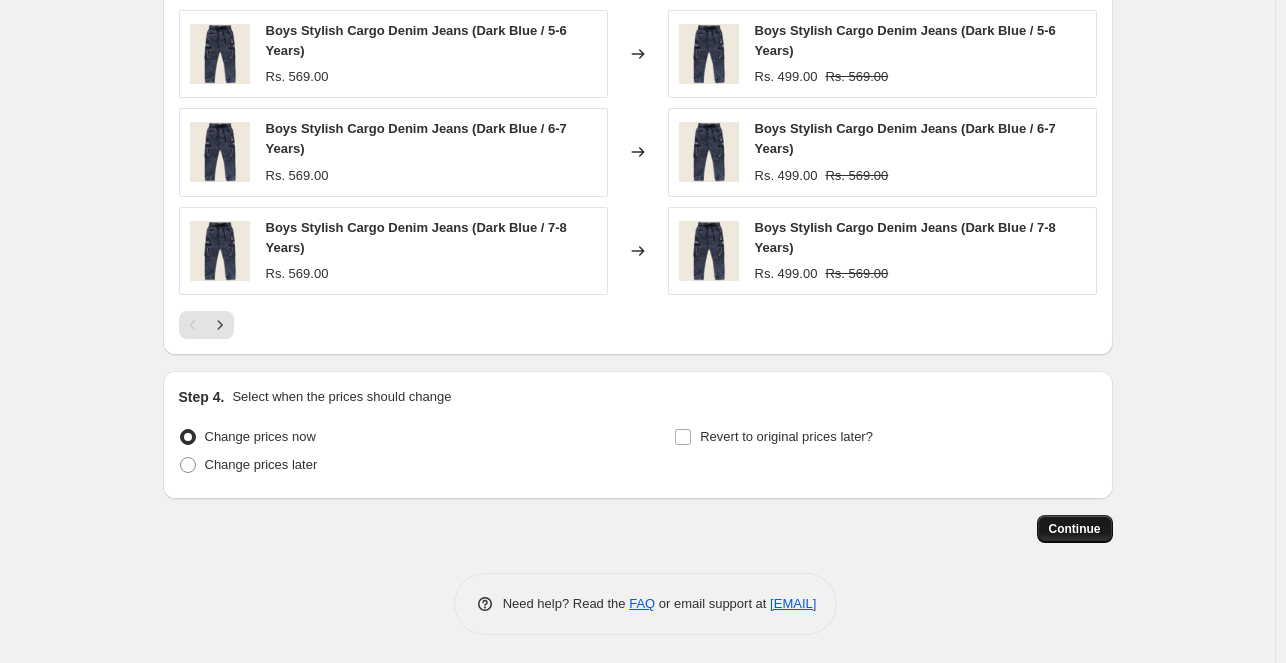 click on "Continue" at bounding box center [1075, 529] 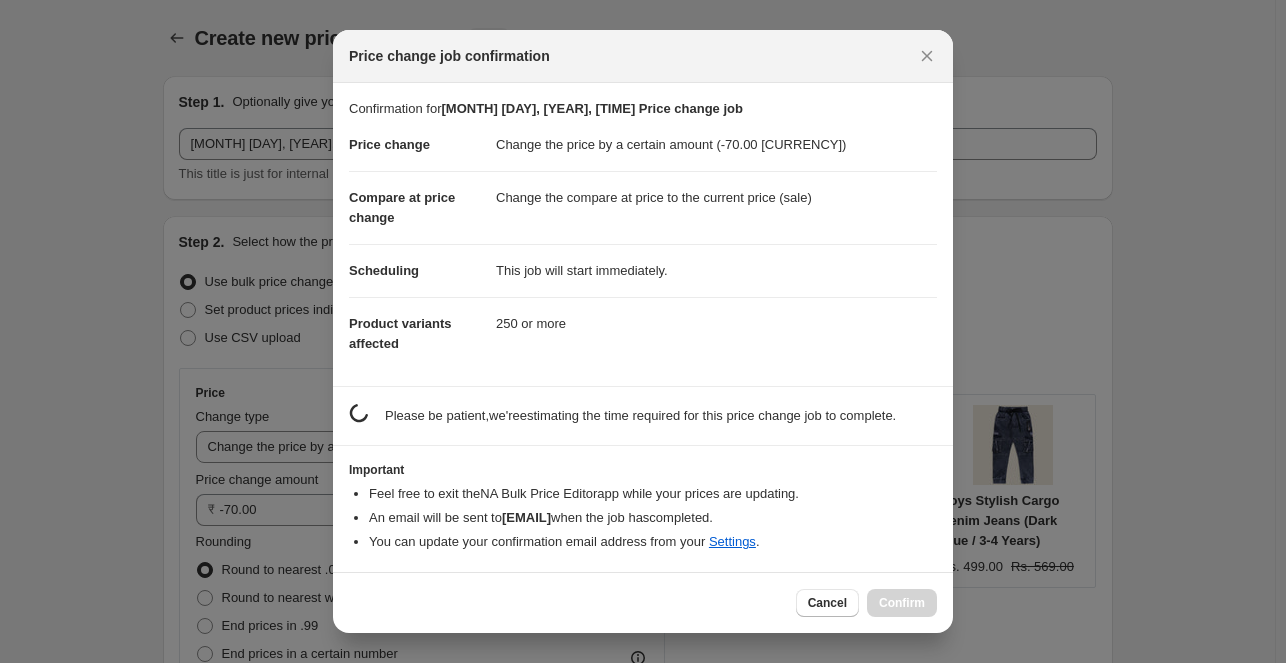 scroll, scrollTop: 0, scrollLeft: 0, axis: both 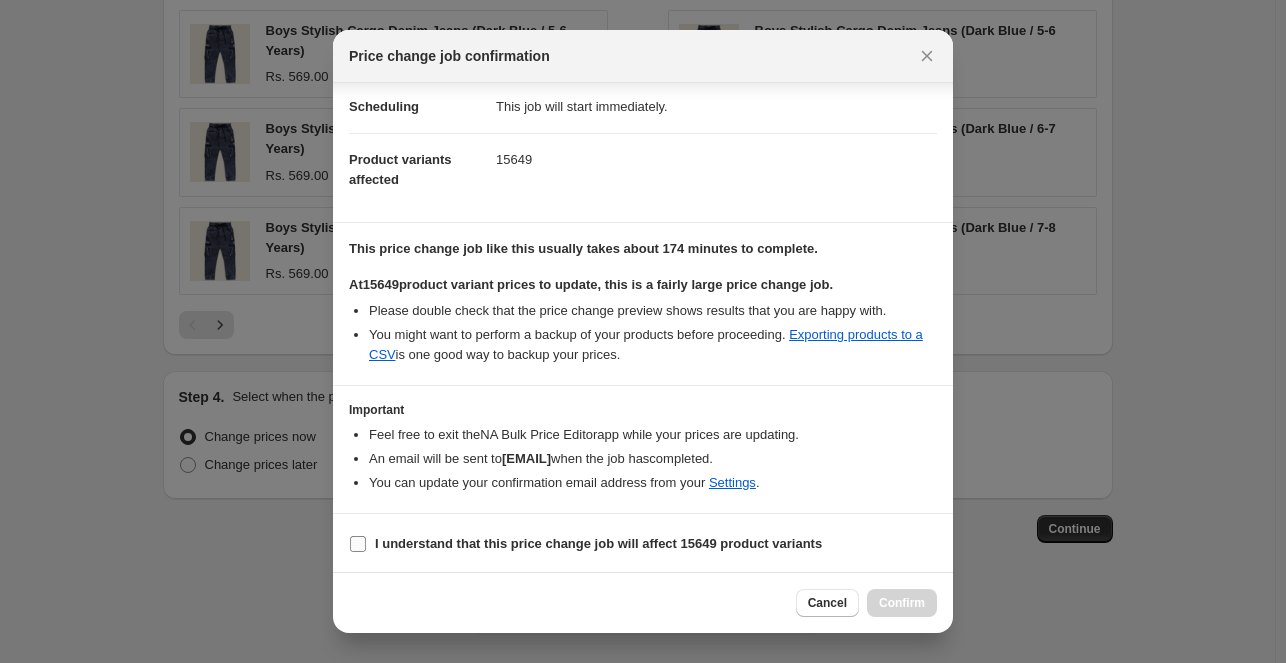 click on "I understand that this price change job will affect 15649 product variants" at bounding box center [358, 544] 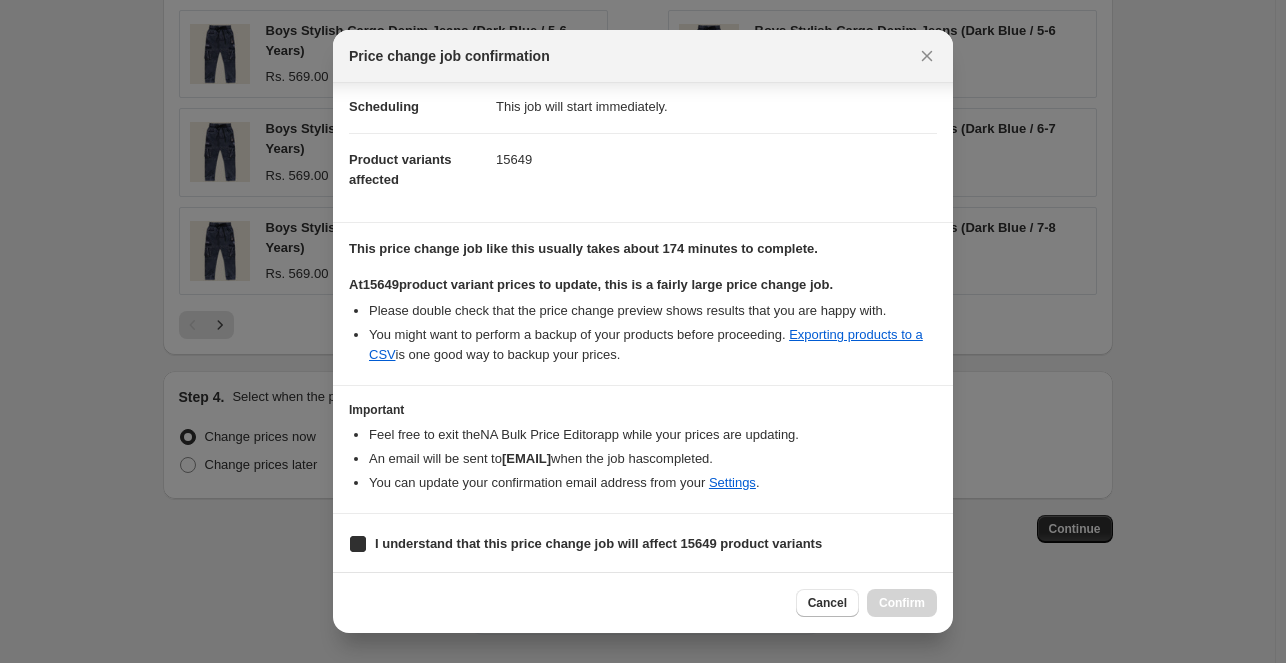checkbox on "true" 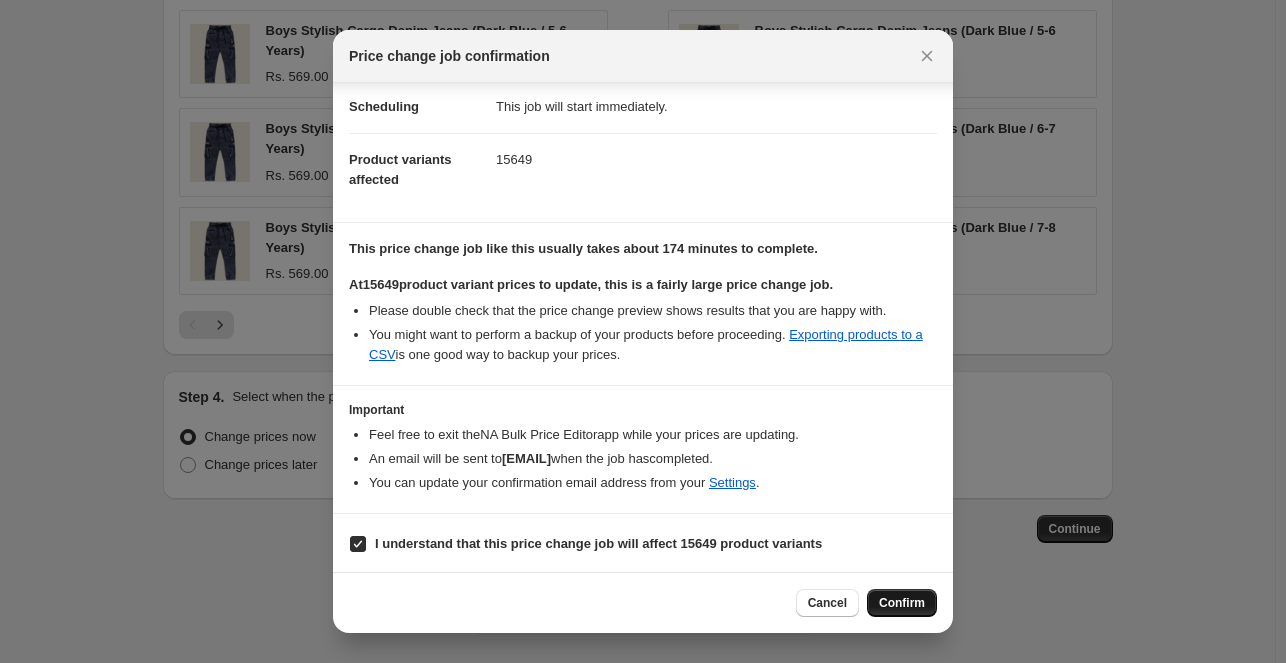 click on "Confirm" at bounding box center [902, 603] 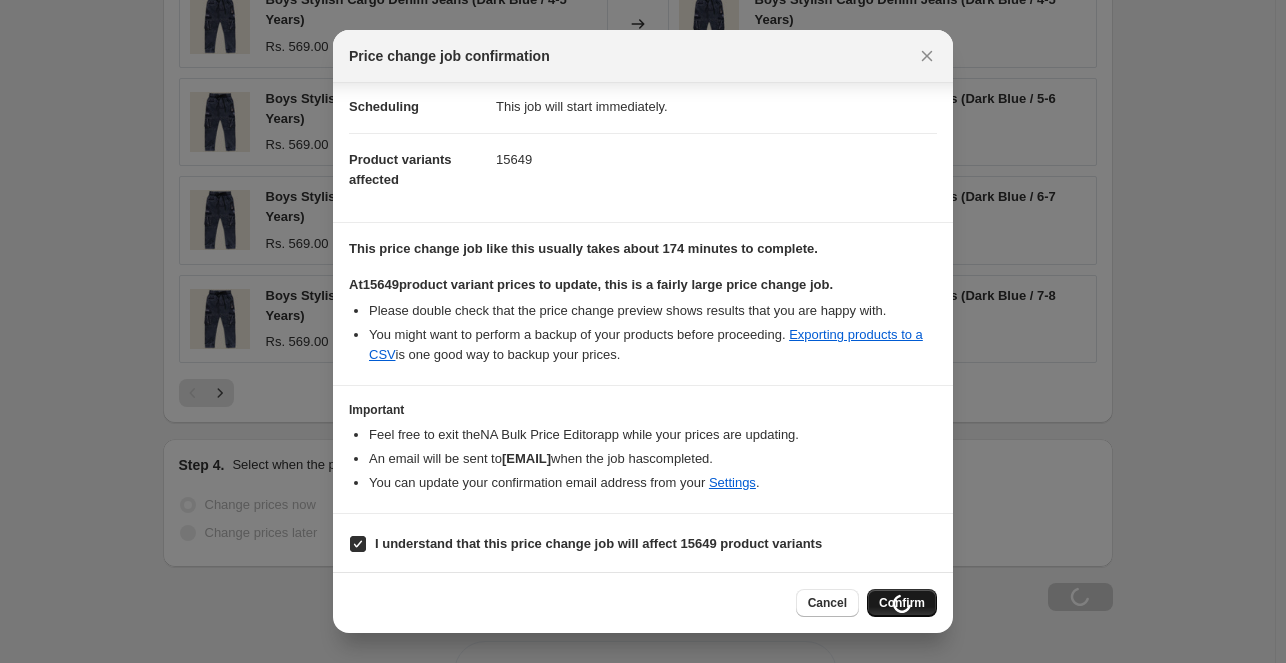 scroll, scrollTop: 1434, scrollLeft: 0, axis: vertical 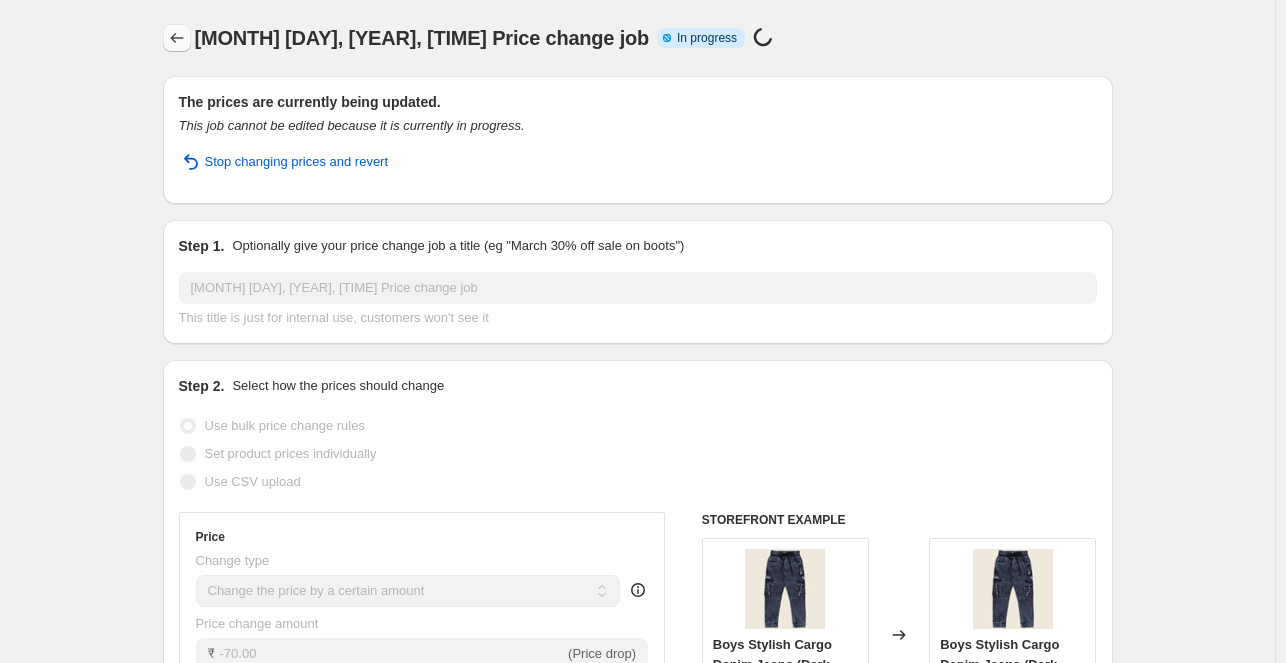 click 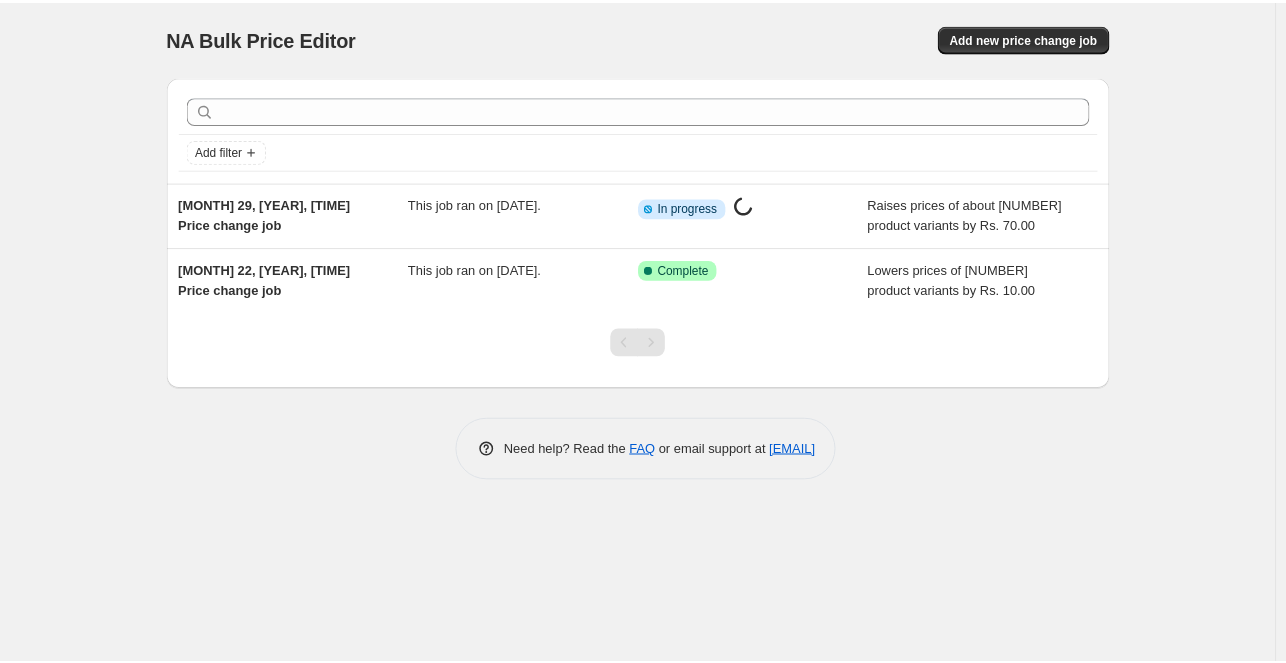 scroll, scrollTop: 0, scrollLeft: 0, axis: both 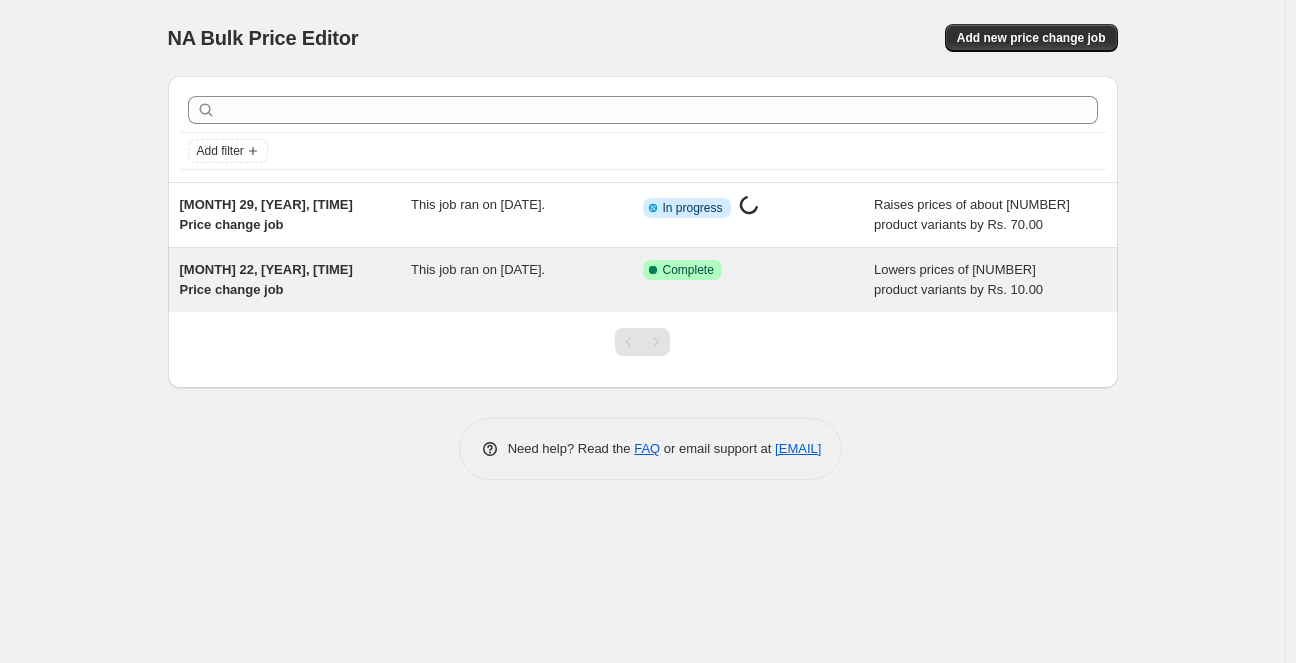 click on "This job ran on [DATE]." at bounding box center [527, 280] 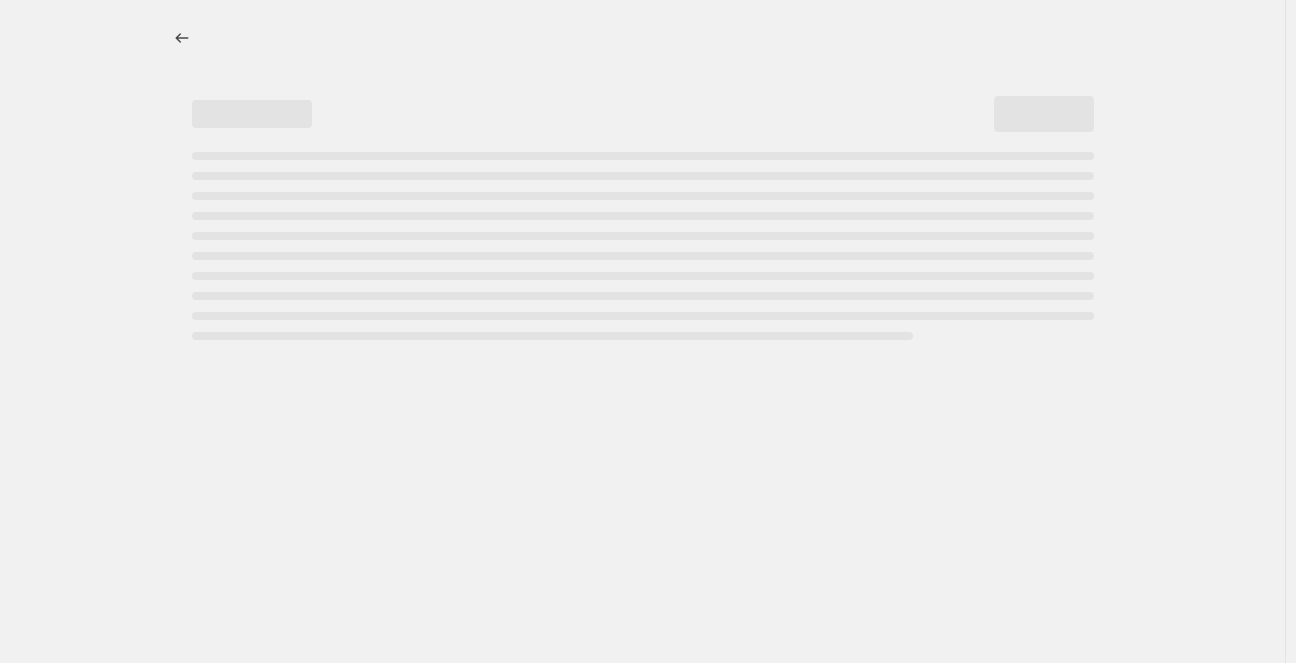 select on "by" 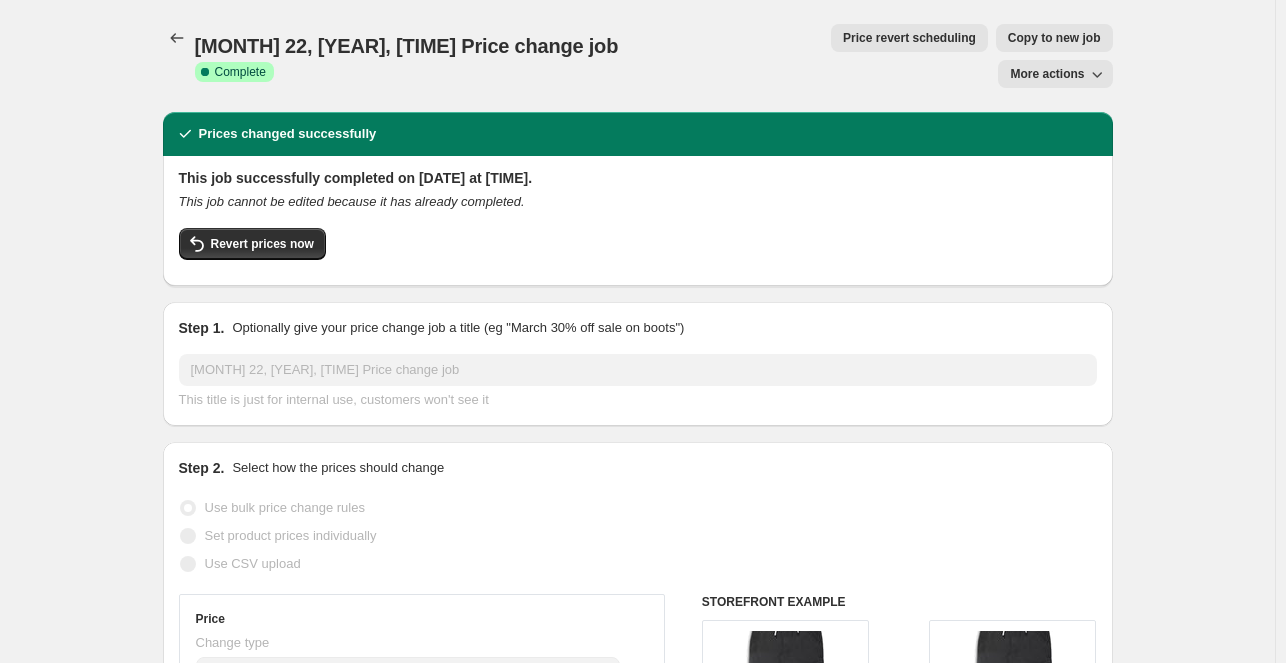 scroll, scrollTop: 0, scrollLeft: 0, axis: both 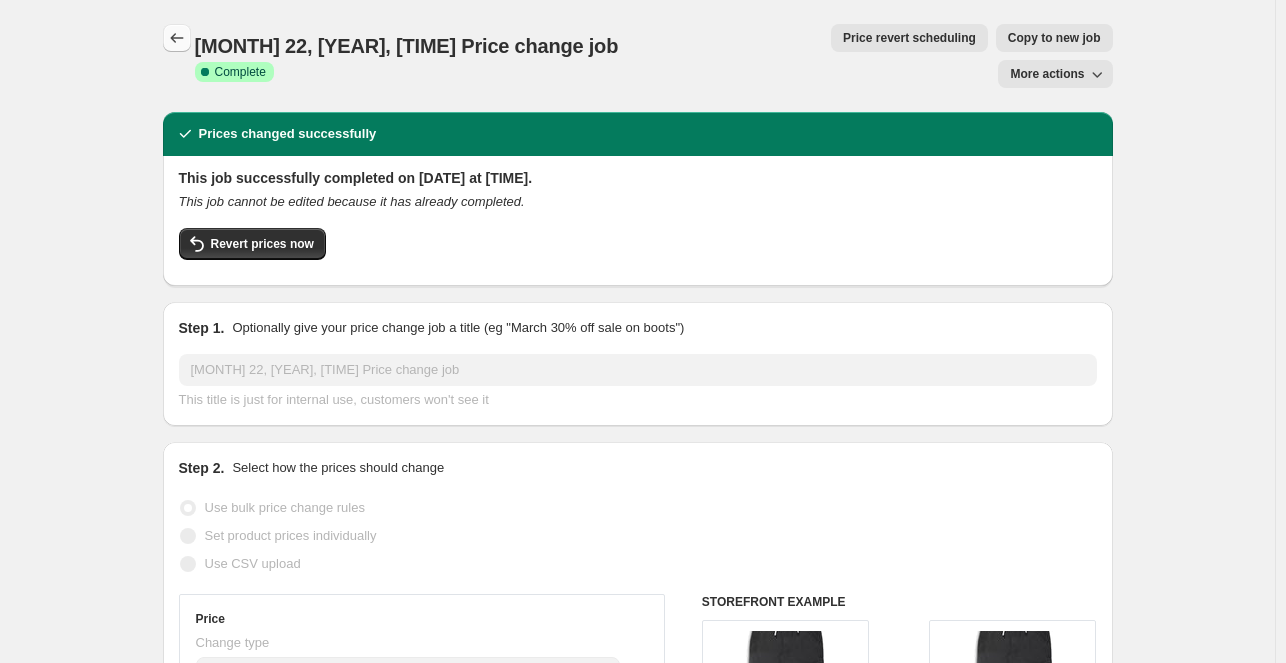 click 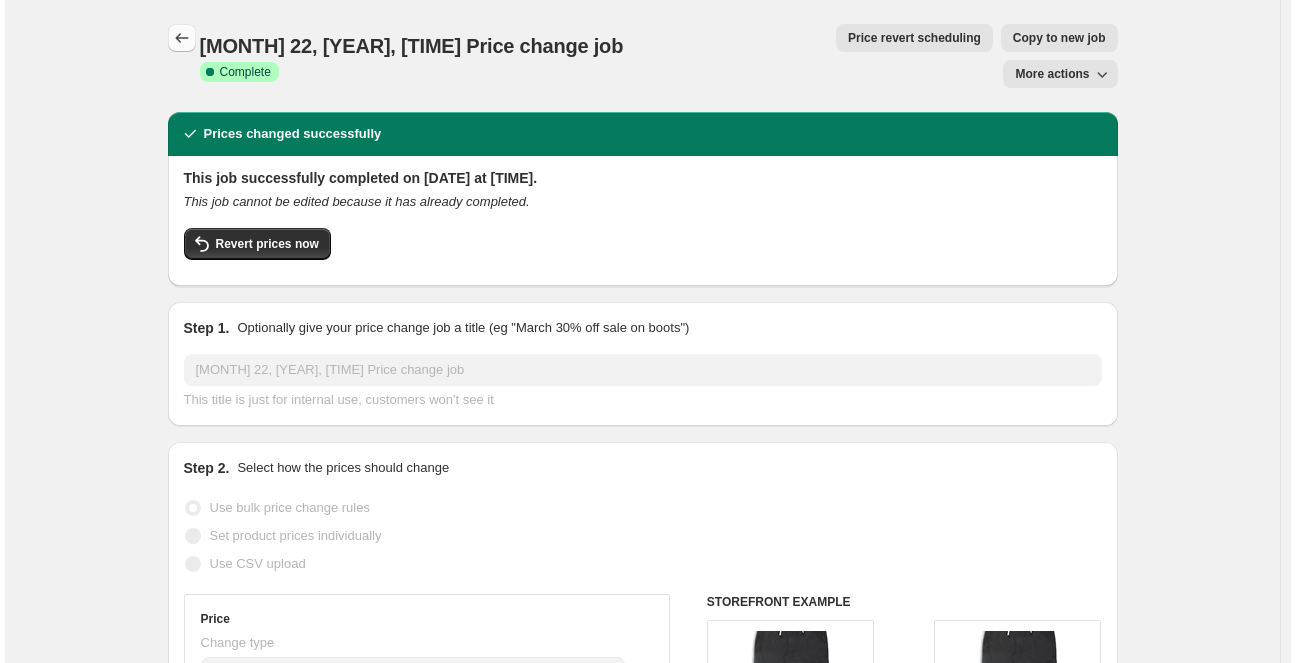 scroll, scrollTop: 0, scrollLeft: 0, axis: both 